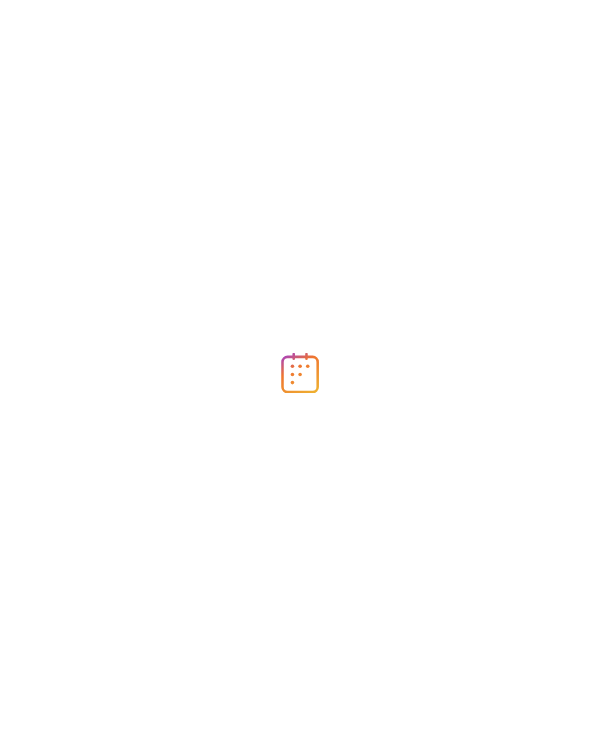 scroll, scrollTop: 0, scrollLeft: 0, axis: both 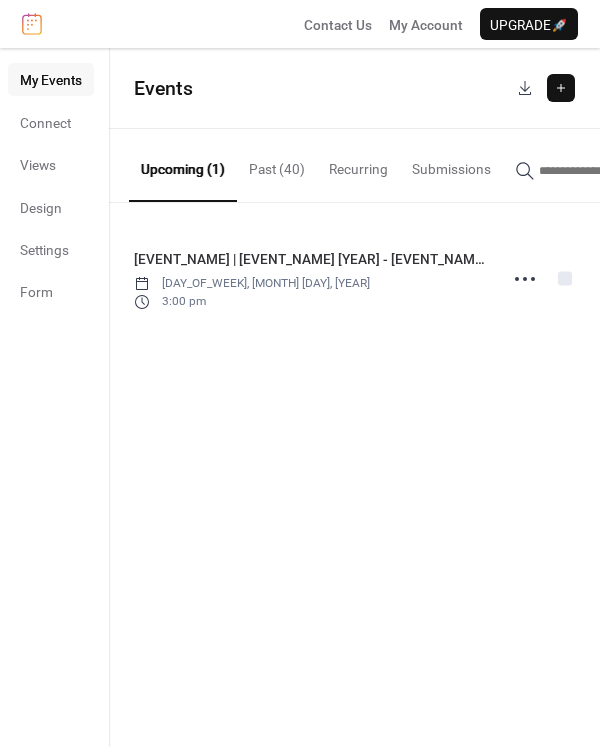 click at bounding box center [561, 88] 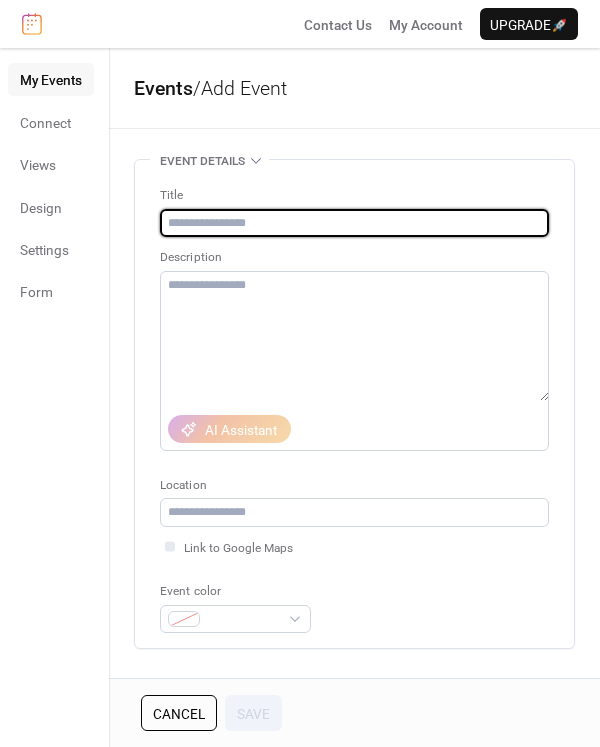 click at bounding box center (354, 223) 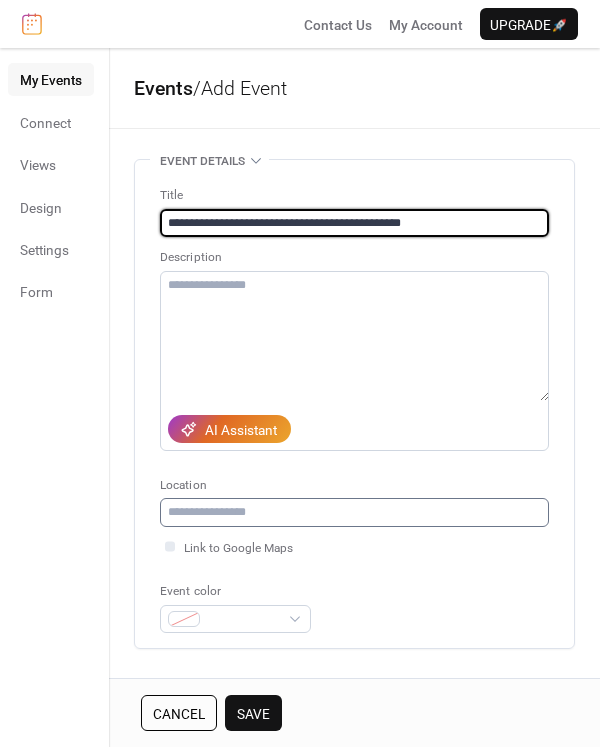 type on "**********" 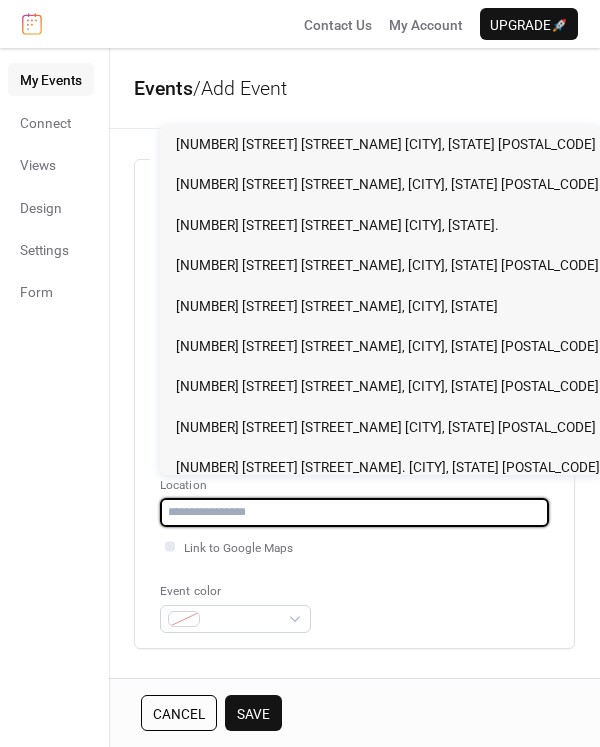click at bounding box center [354, 512] 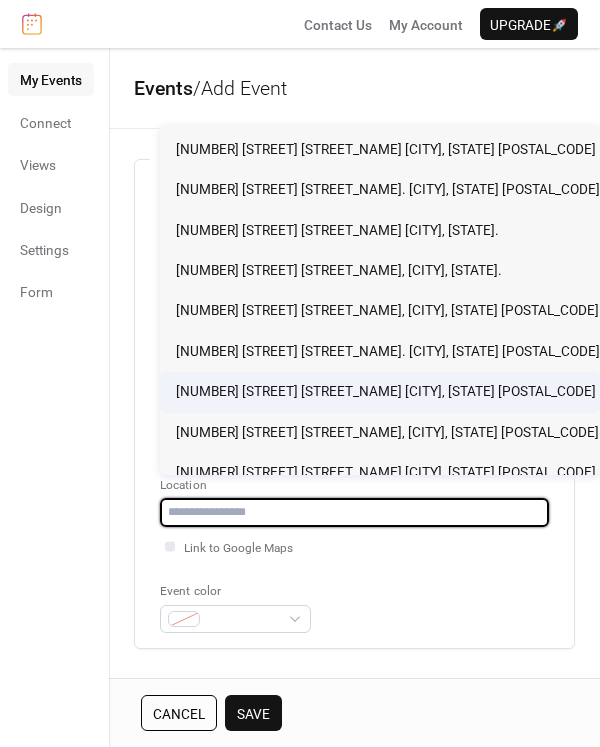 scroll, scrollTop: 274, scrollLeft: 0, axis: vertical 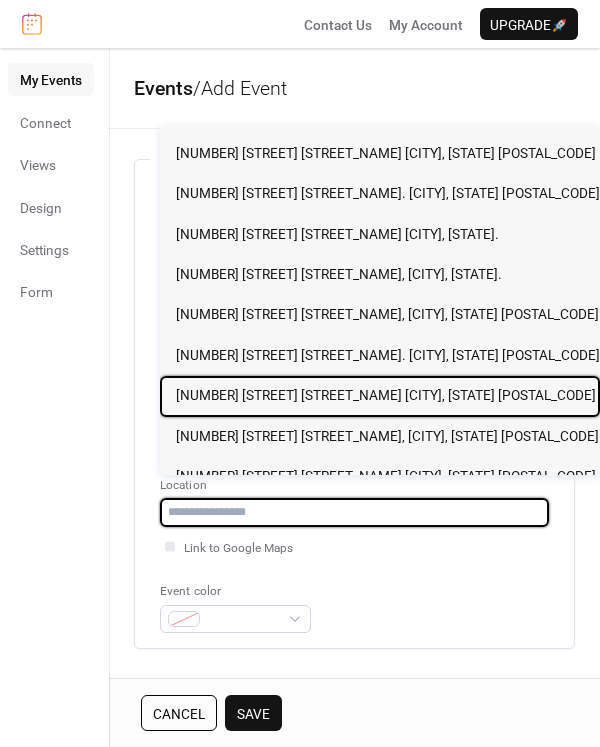 click on "[NUMBER] [STREET] [STREET_NAME] [CITY], [STATE] [POSTAL_CODE]" at bounding box center [386, 395] 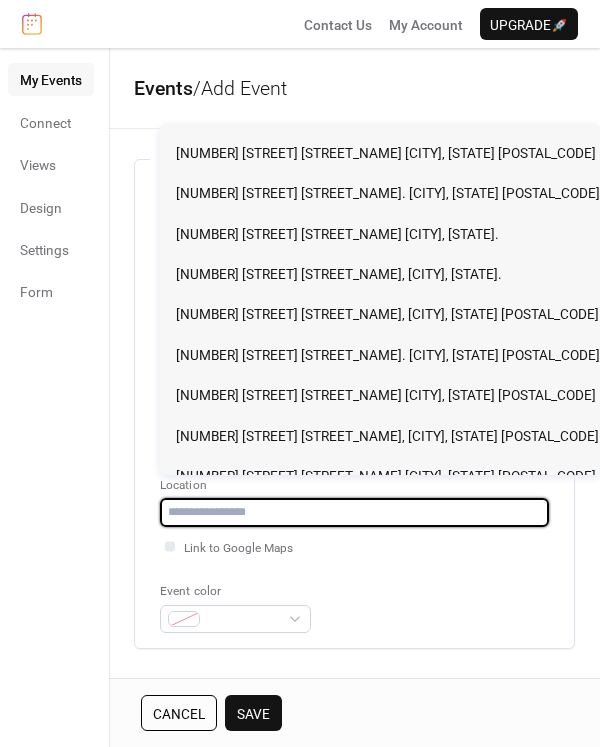 type on "**********" 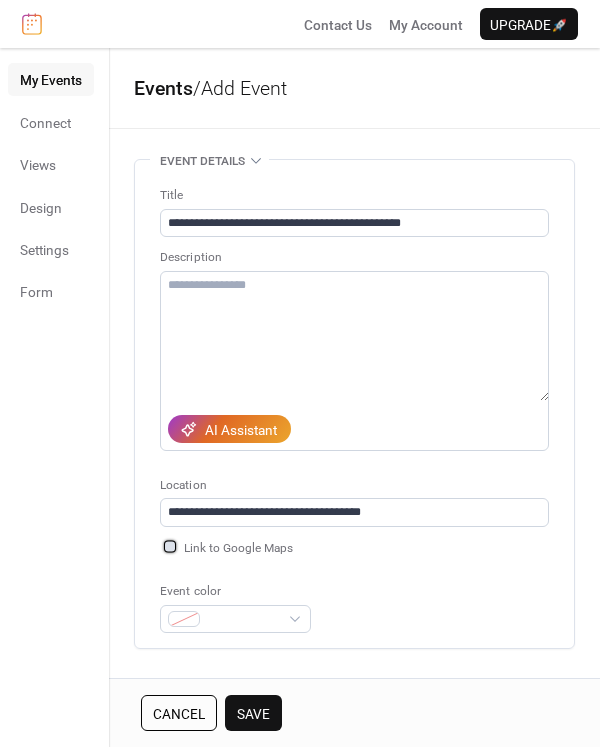 click at bounding box center [170, 546] 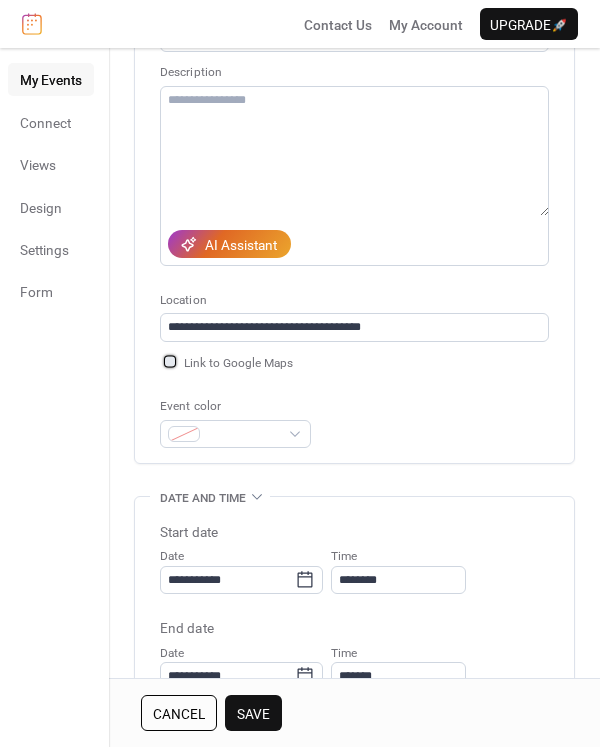 scroll, scrollTop: 215, scrollLeft: 0, axis: vertical 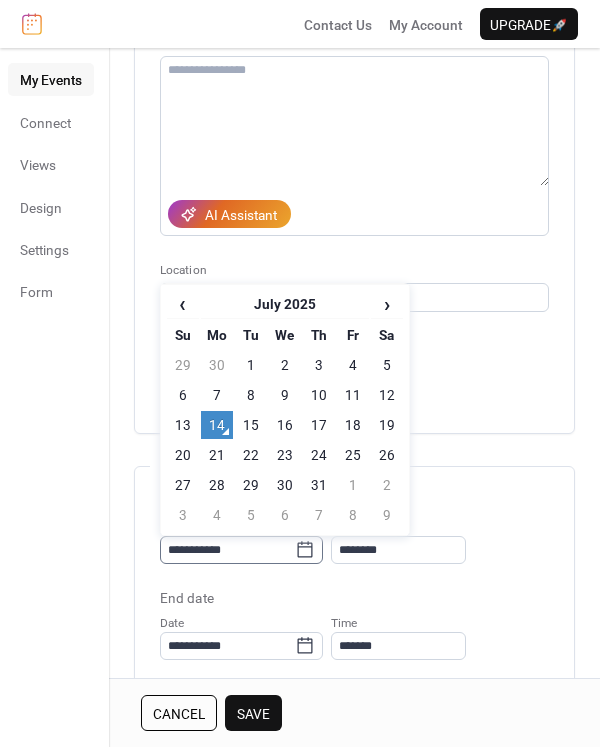 click 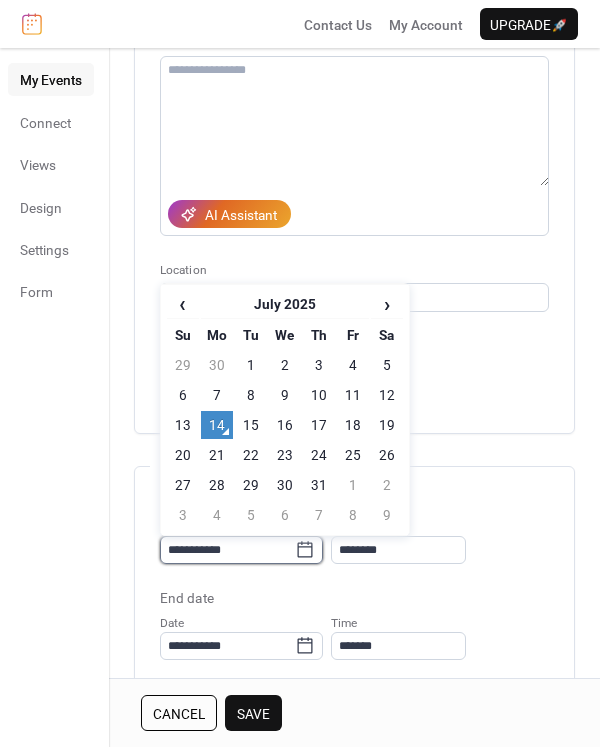 click on "**********" at bounding box center [227, 550] 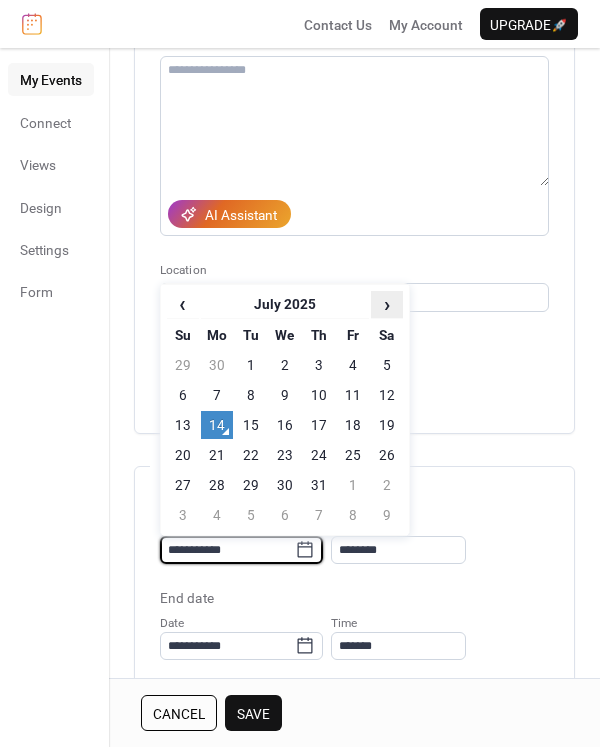 click on "›" at bounding box center [387, 304] 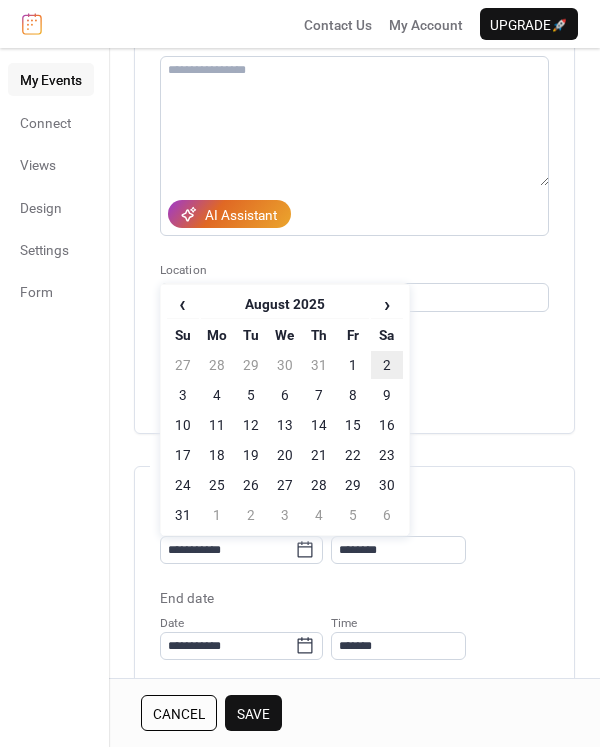 click on "2" at bounding box center (387, 365) 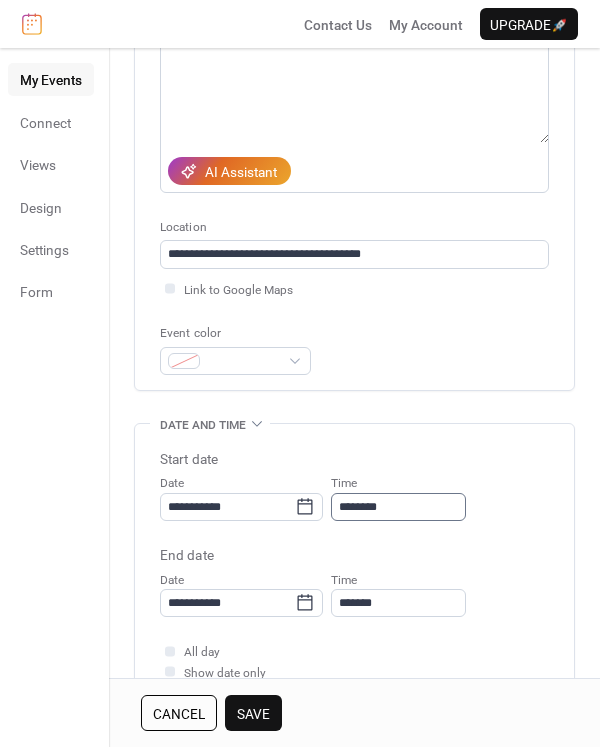 scroll, scrollTop: 260, scrollLeft: 0, axis: vertical 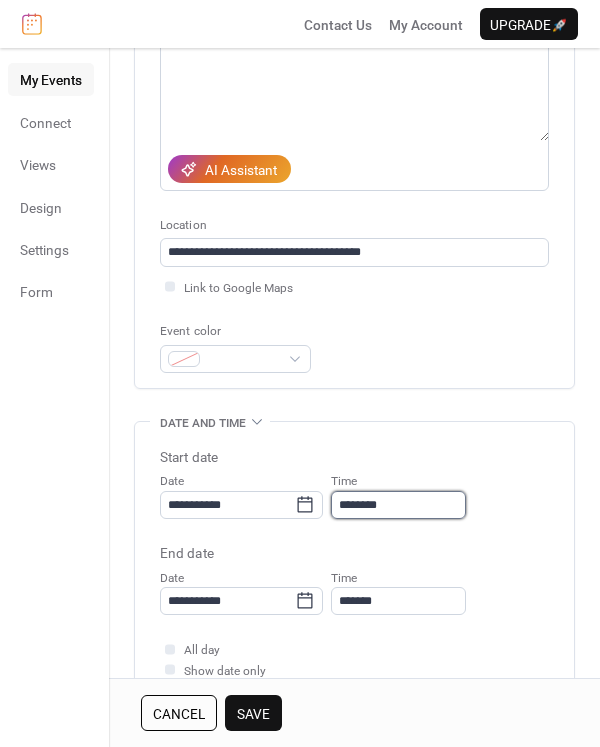 click on "********" at bounding box center (398, 505) 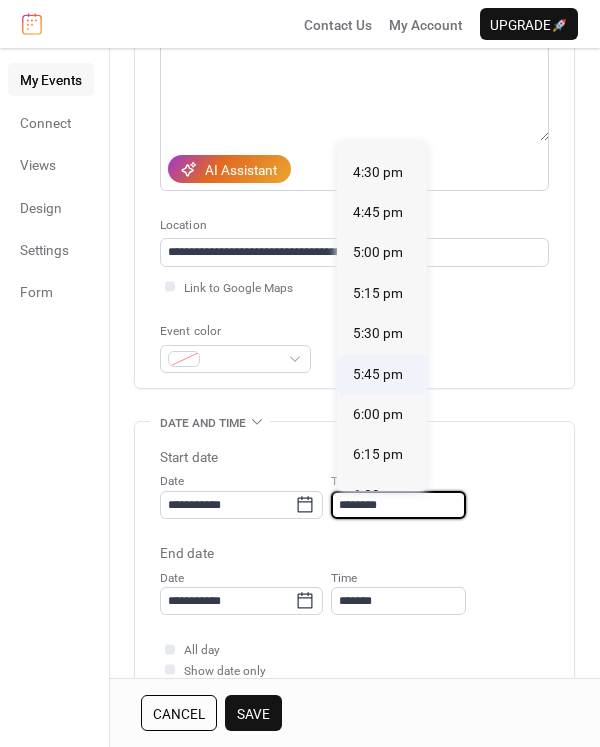 scroll, scrollTop: 2657, scrollLeft: 0, axis: vertical 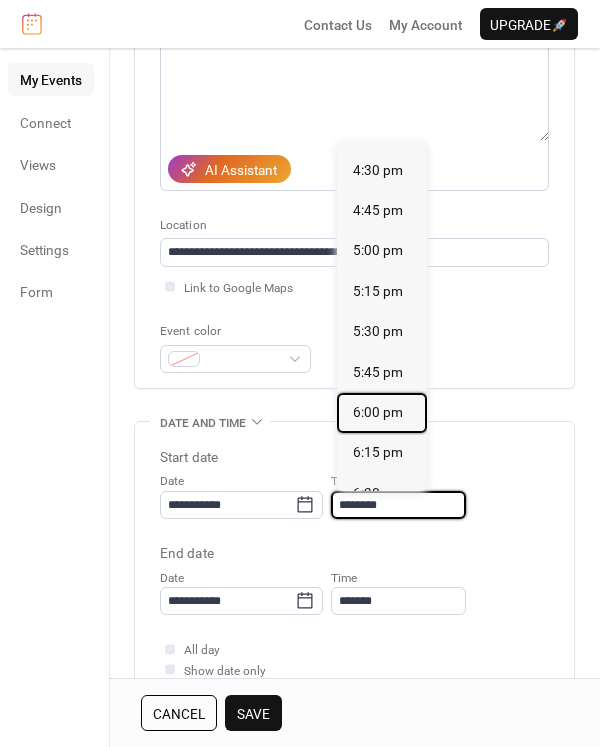 click on "6:00 pm" at bounding box center (378, 412) 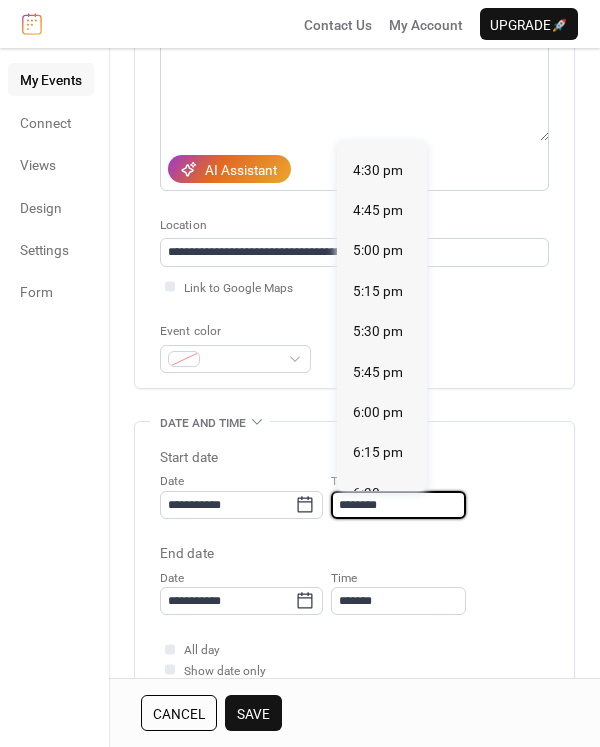 type on "*******" 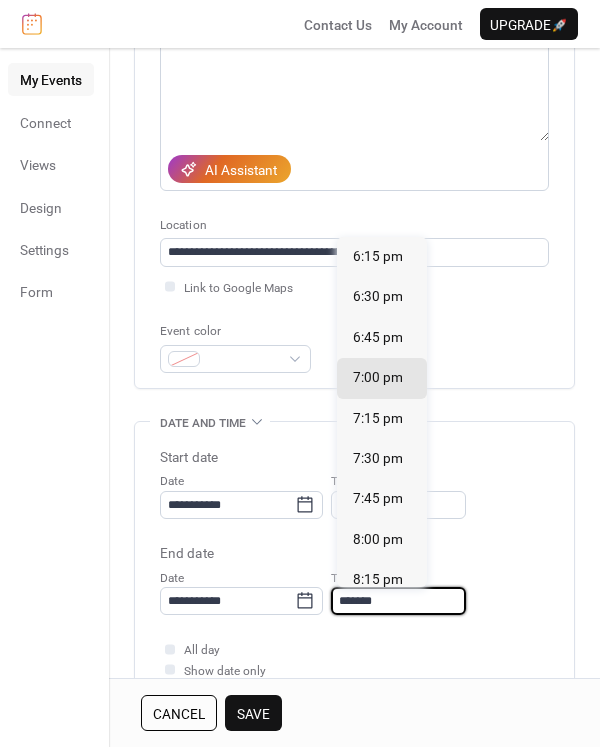 click on "*******" at bounding box center [398, 601] 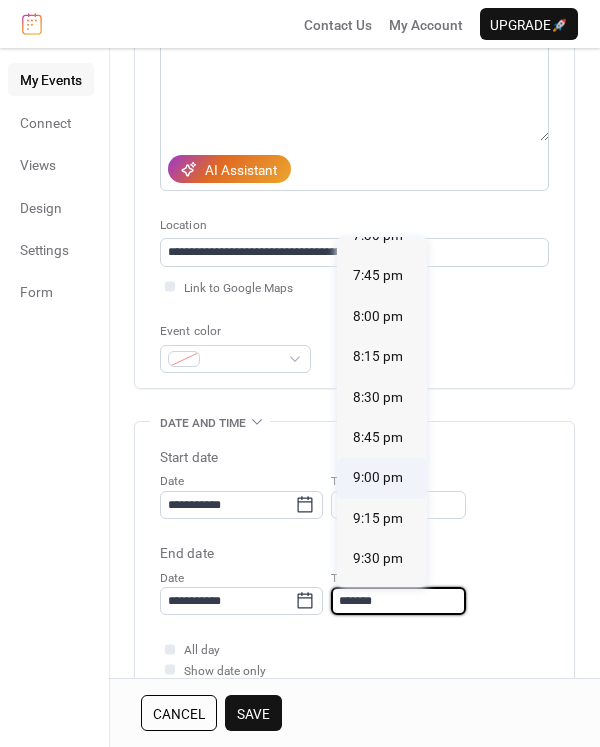 scroll, scrollTop: 225, scrollLeft: 0, axis: vertical 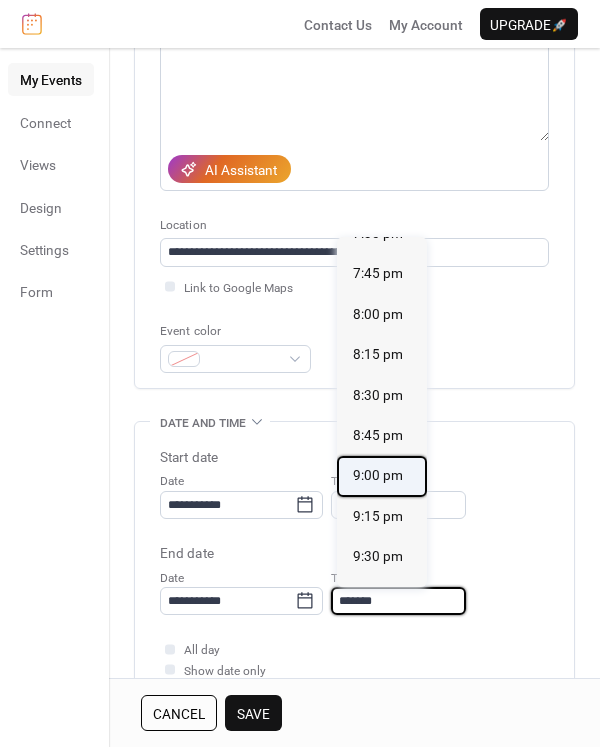 click on "9:00 pm" at bounding box center (378, 475) 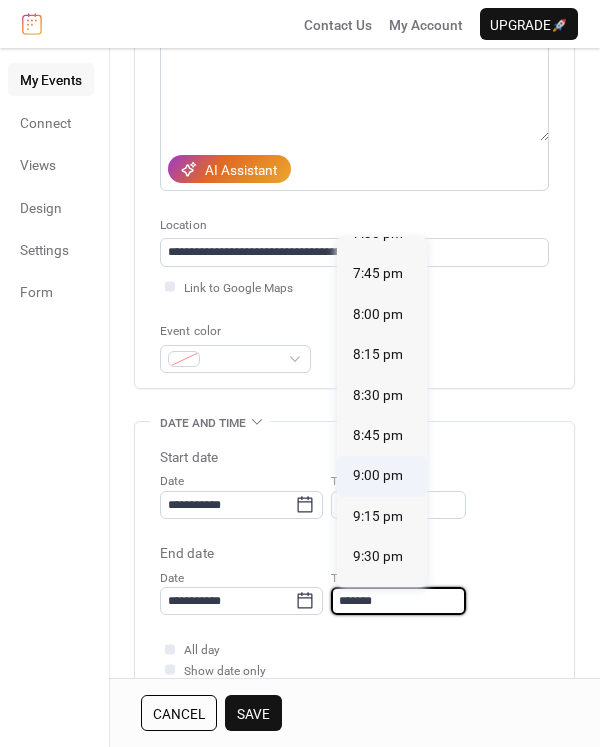type on "*******" 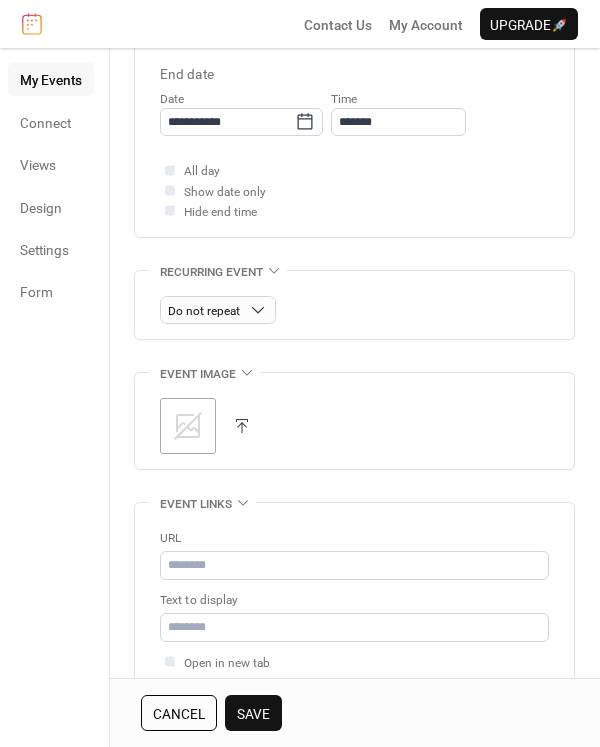 scroll, scrollTop: 801, scrollLeft: 0, axis: vertical 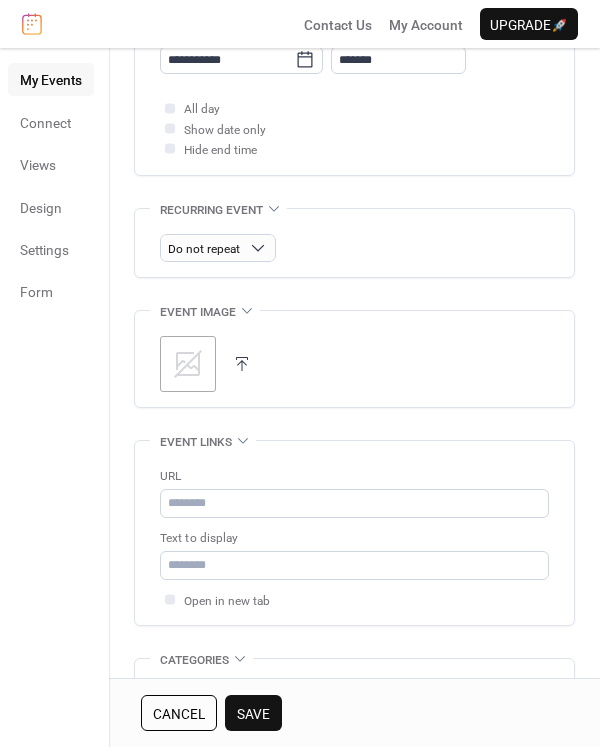 click 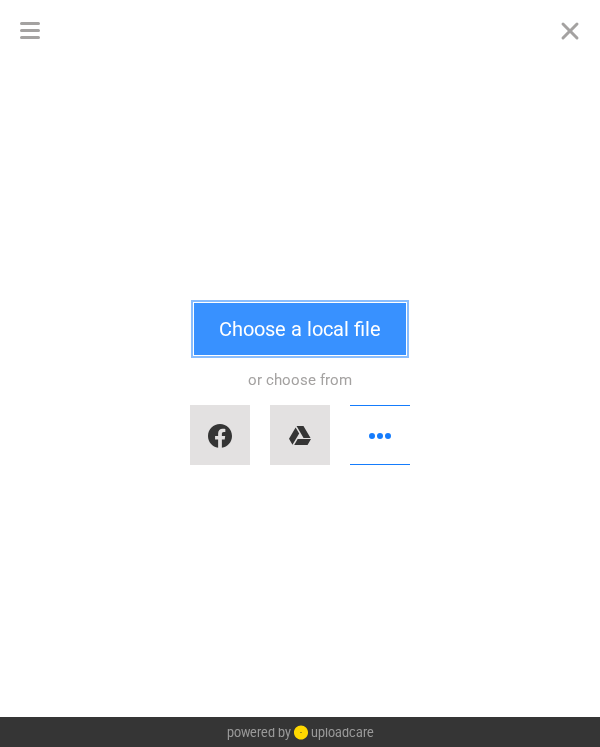 click on "Choose a local file" at bounding box center (300, 329) 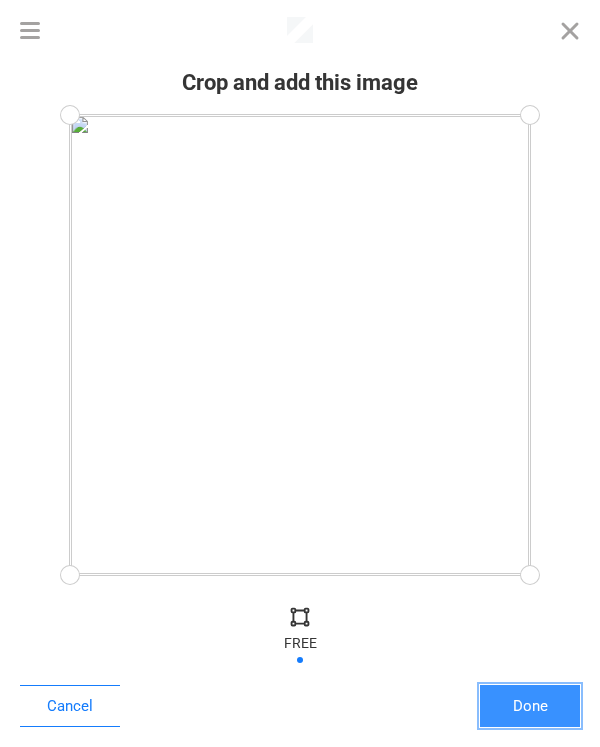 click on "Done" at bounding box center (530, 706) 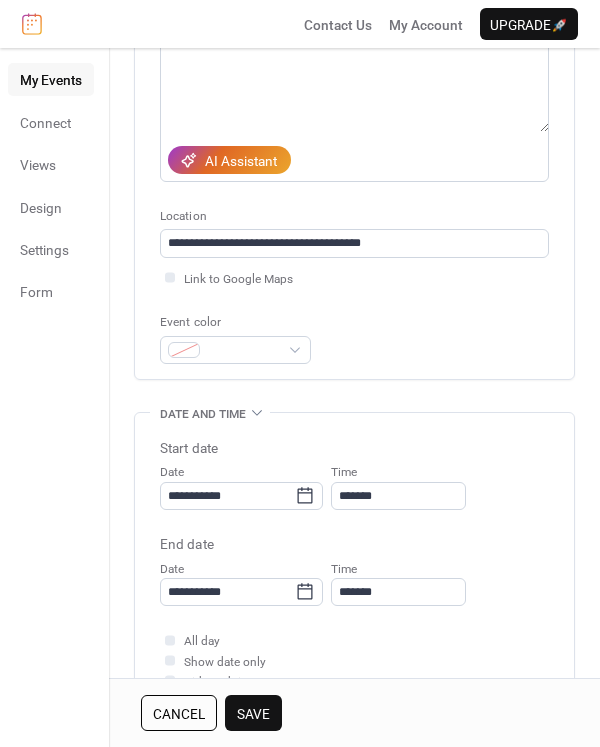 scroll, scrollTop: 272, scrollLeft: 0, axis: vertical 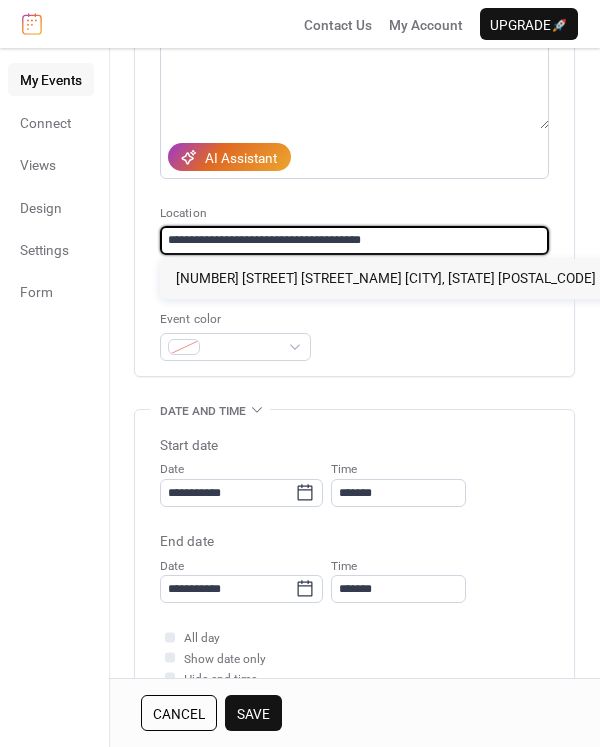 click on "**********" at bounding box center (354, 240) 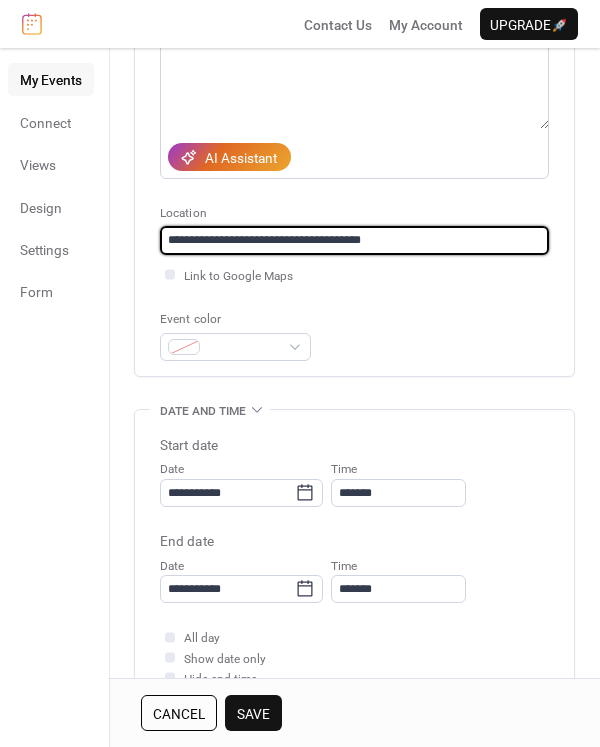 type on "**********" 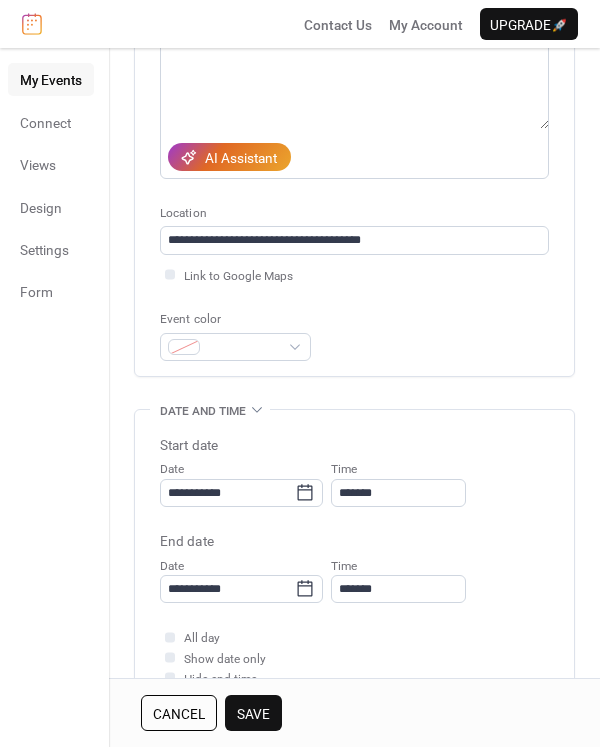 click on "Link to Google Maps" at bounding box center [354, 275] 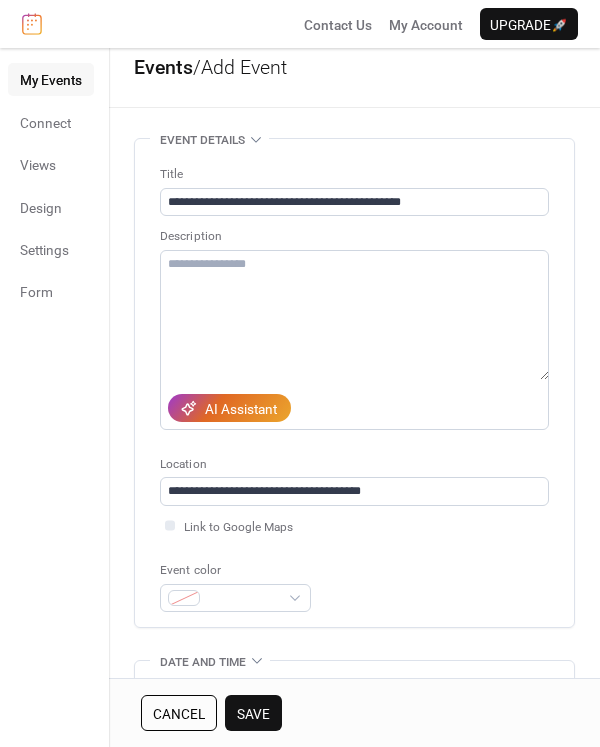 scroll, scrollTop: 0, scrollLeft: 0, axis: both 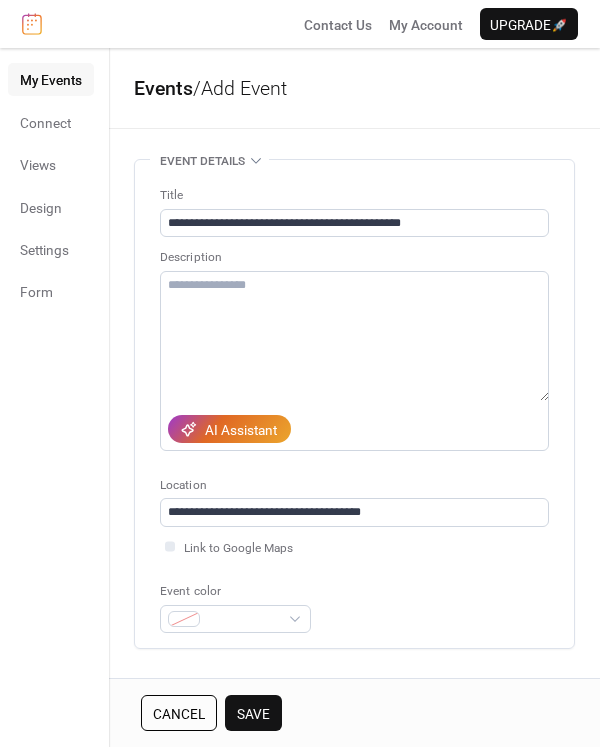 click on "Save" at bounding box center [253, 714] 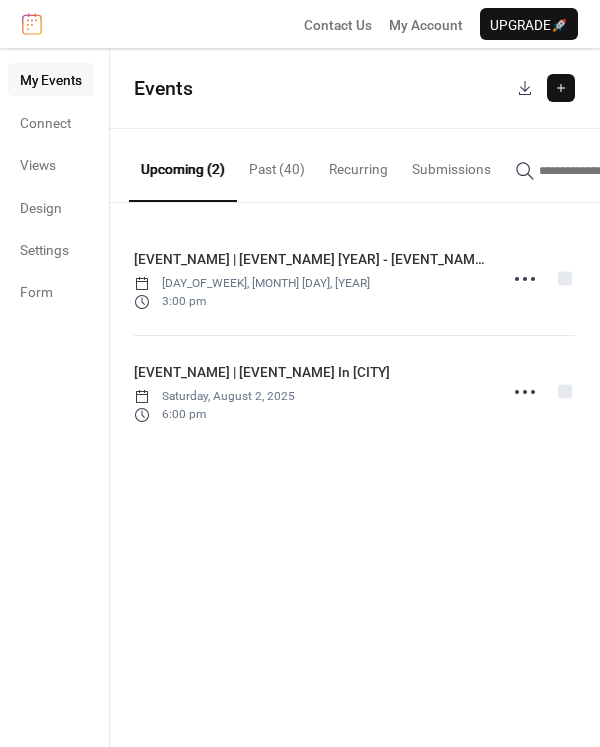 click at bounding box center [561, 88] 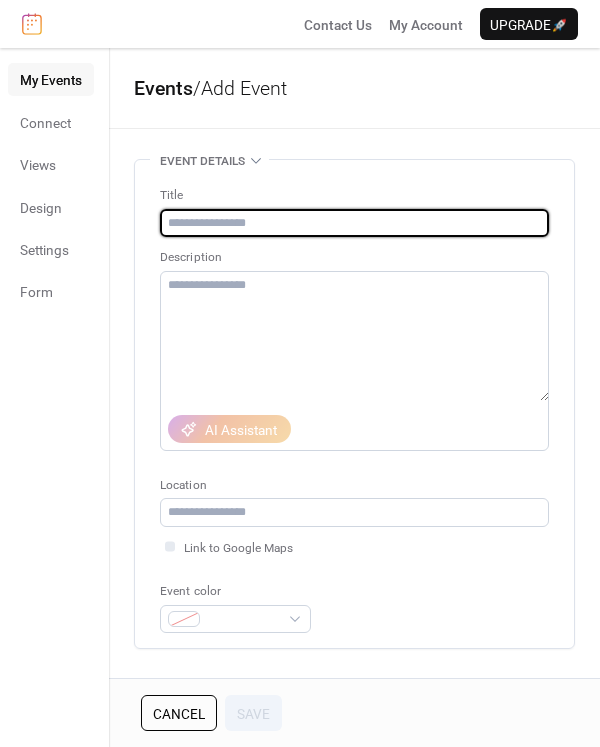 click at bounding box center [354, 223] 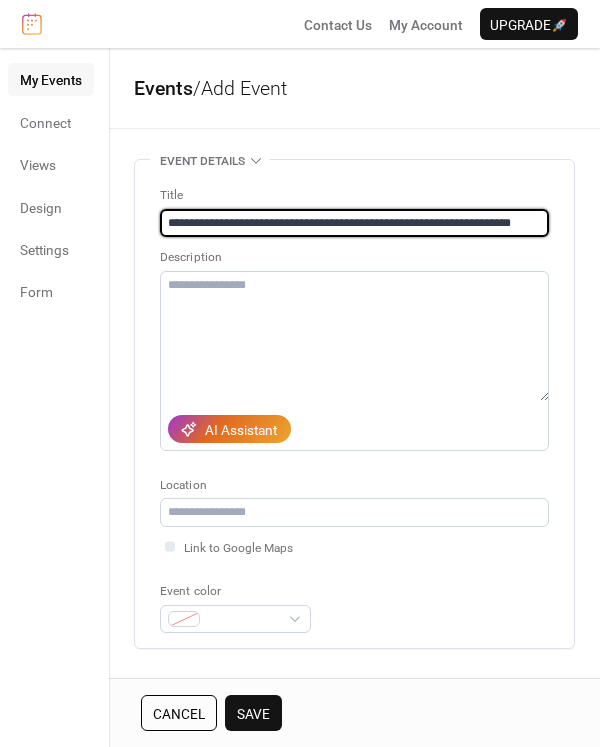 scroll, scrollTop: 0, scrollLeft: 24, axis: horizontal 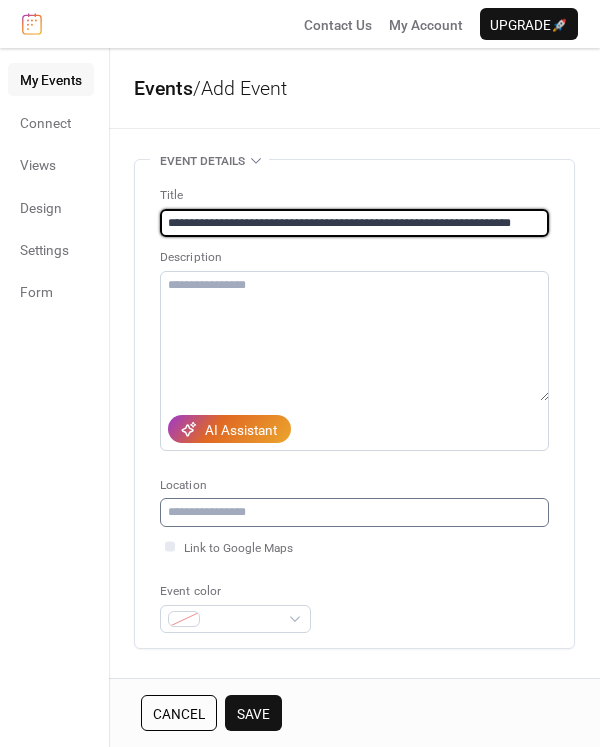 type on "**********" 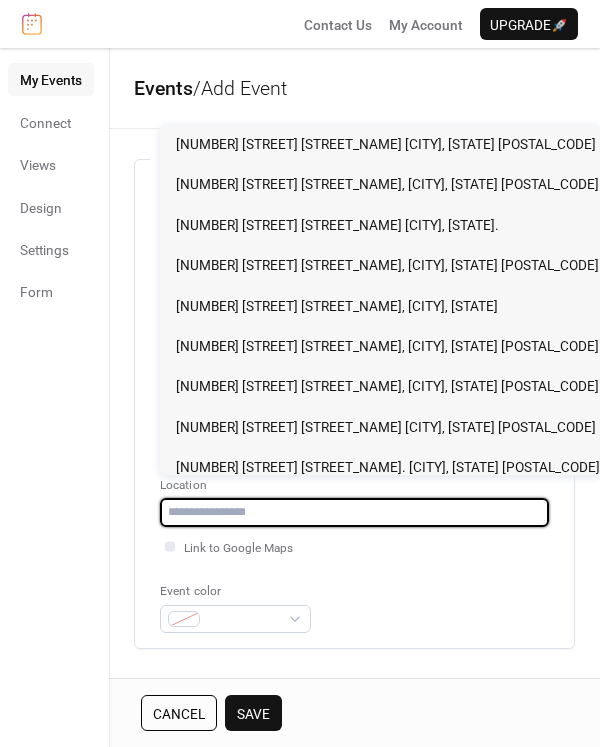 click at bounding box center (354, 512) 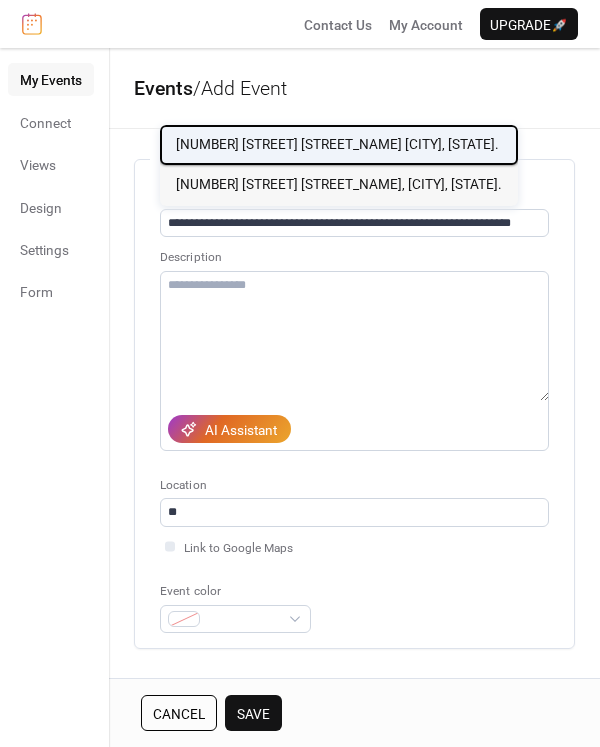 click on "[NUMBER] [STREET] [STREET_NAME] [CITY], [STATE]." at bounding box center (337, 144) 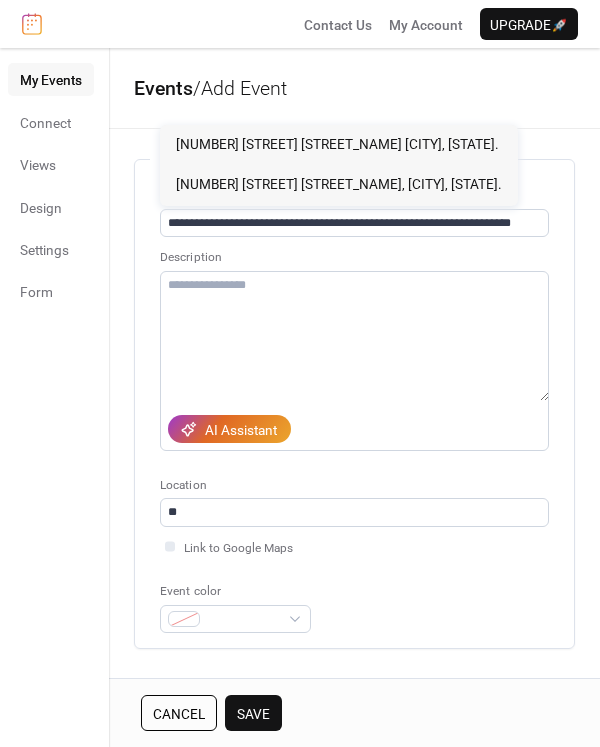 type on "**********" 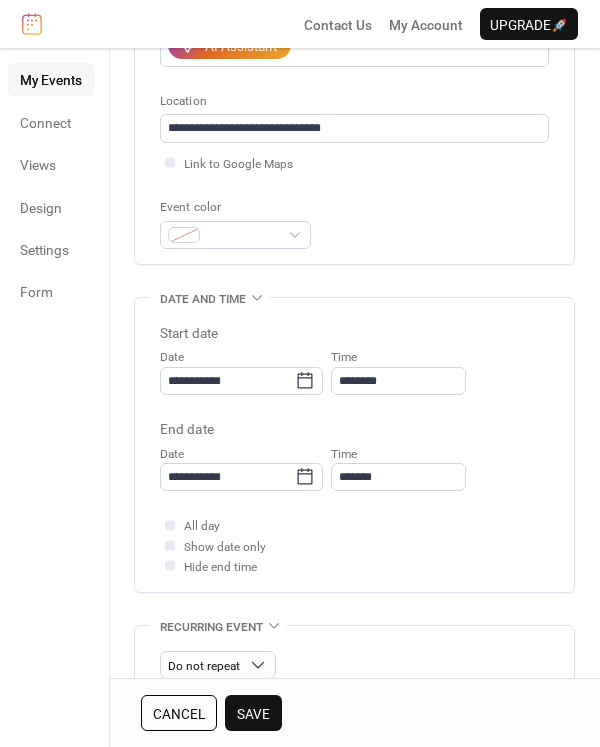 scroll, scrollTop: 389, scrollLeft: 0, axis: vertical 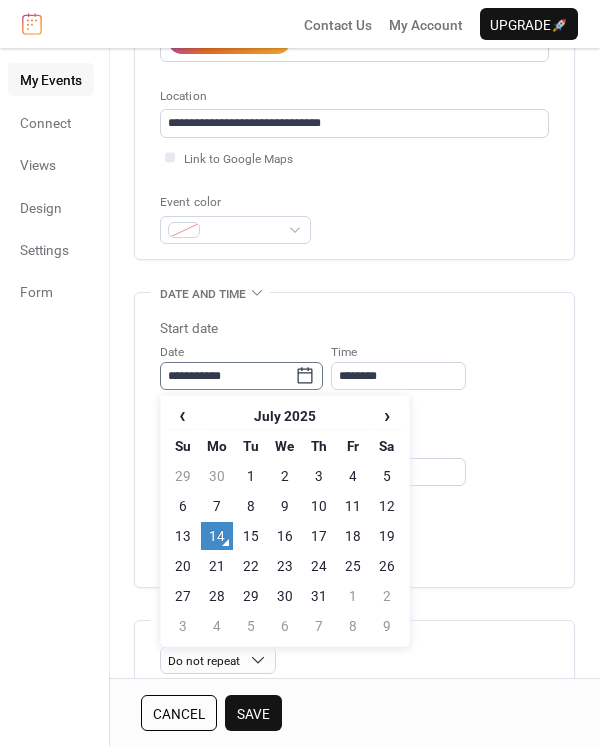 click 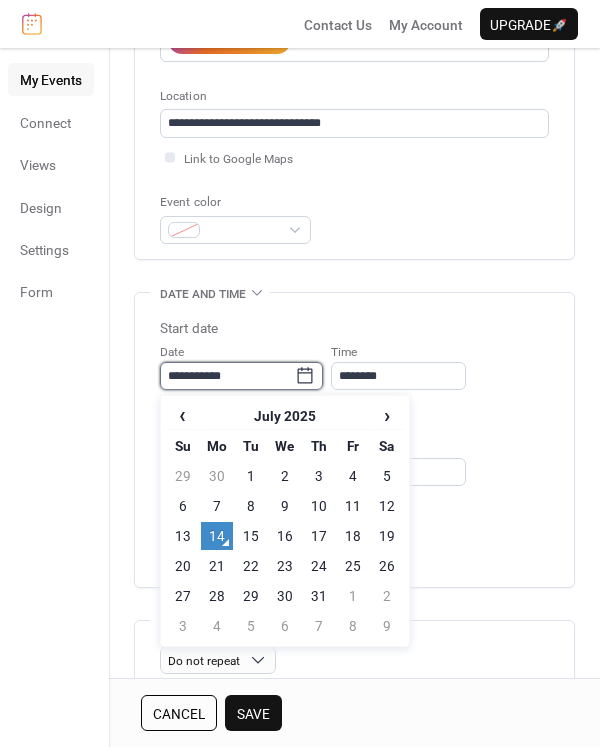 click on "**********" at bounding box center (227, 376) 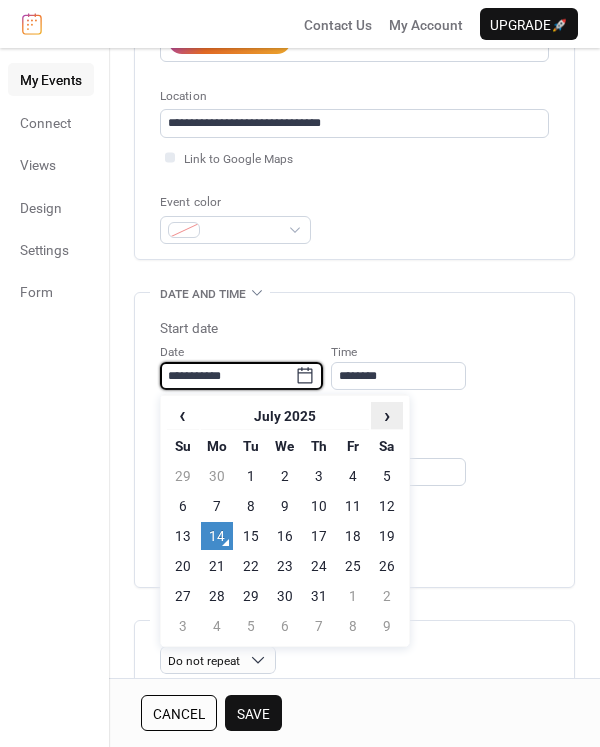 click on "›" at bounding box center (387, 415) 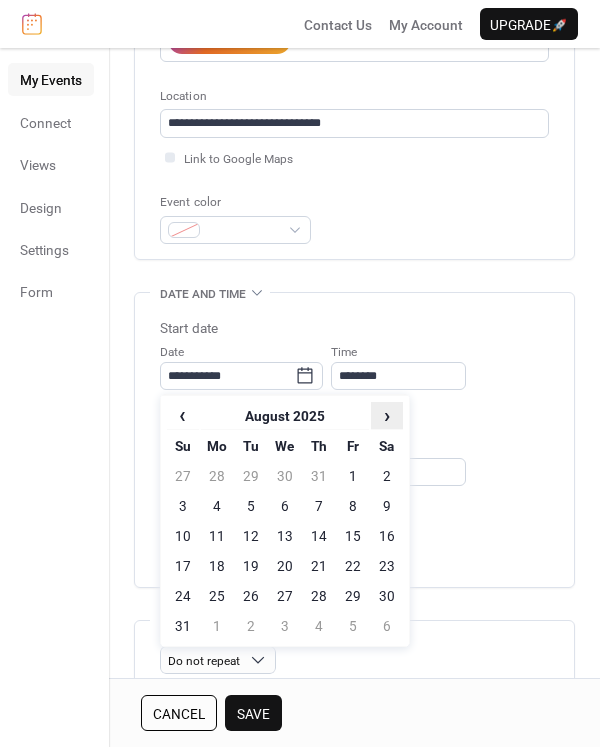 click on "›" at bounding box center (387, 415) 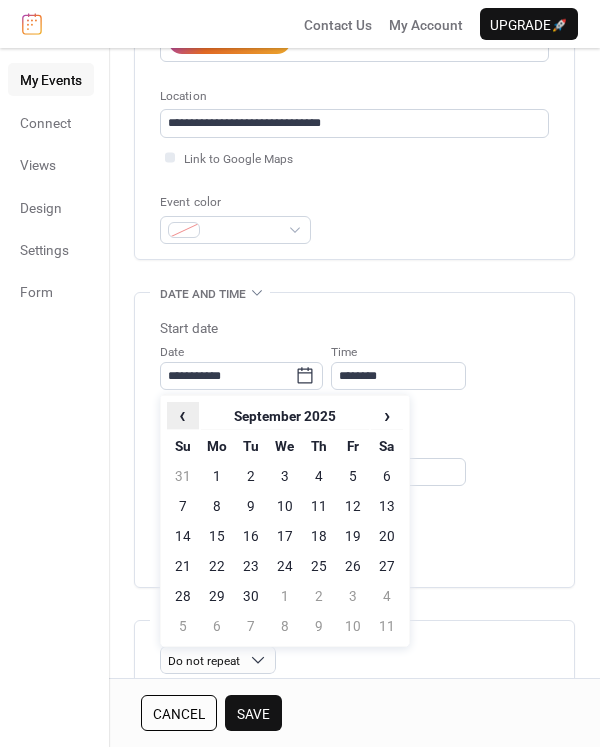 click on "‹" at bounding box center [183, 415] 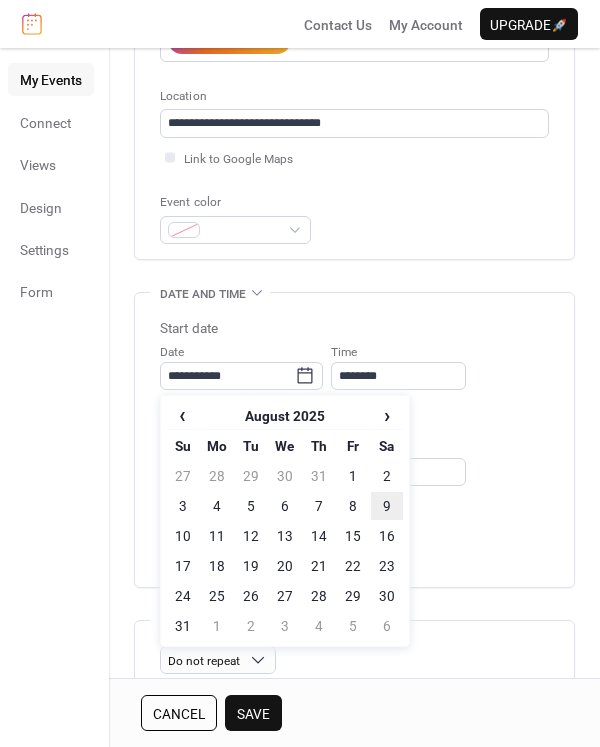 click on "9" at bounding box center [387, 506] 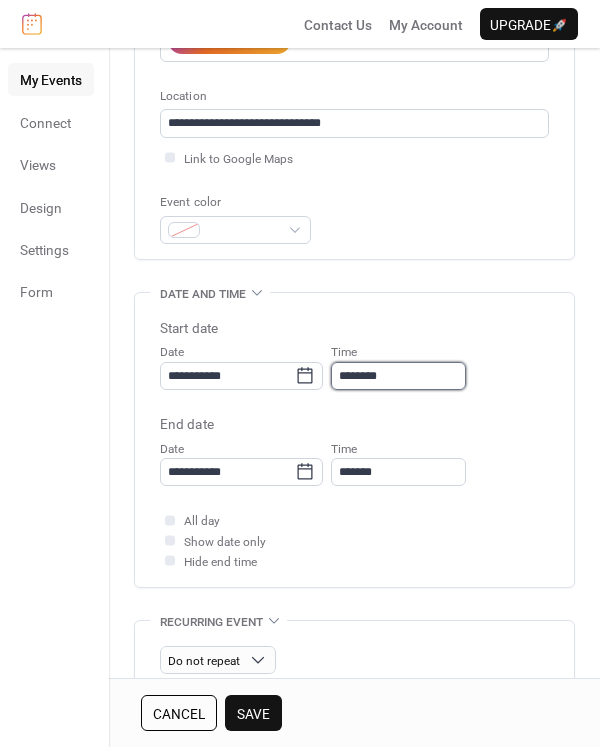 click on "********" at bounding box center (398, 376) 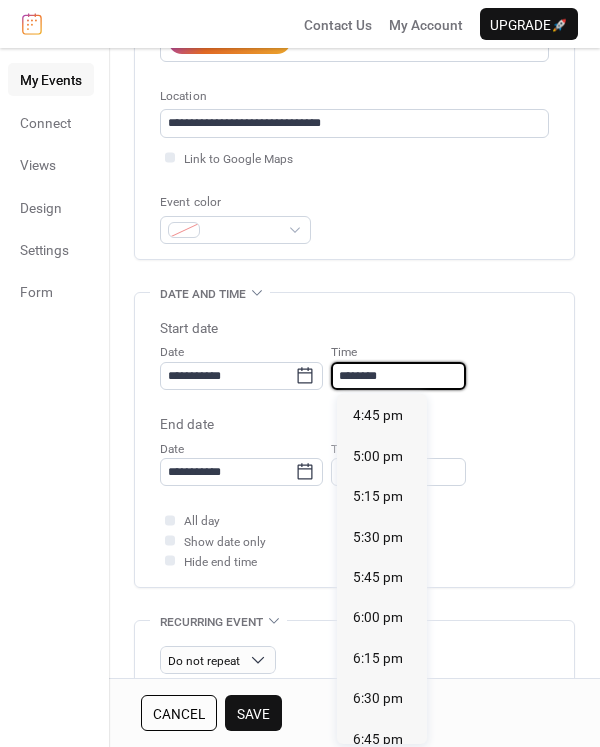 scroll, scrollTop: 2732, scrollLeft: 0, axis: vertical 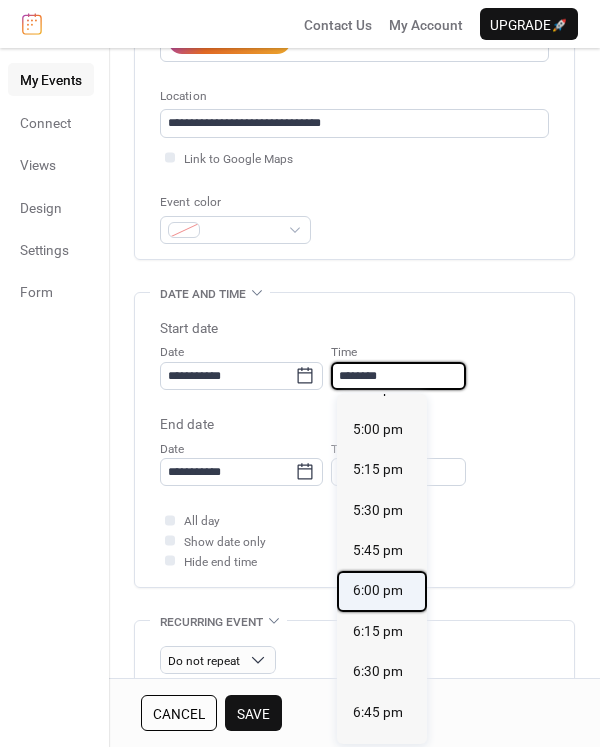 click on "6:00 pm" at bounding box center (378, 590) 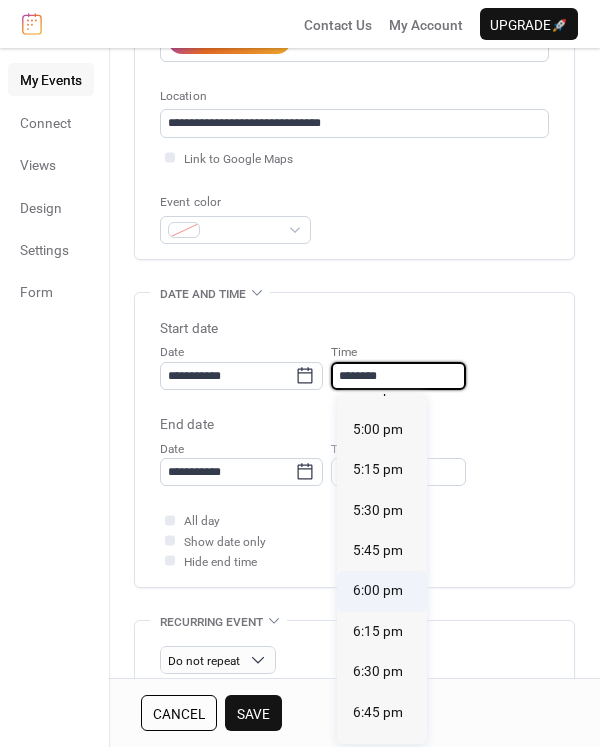 type on "*******" 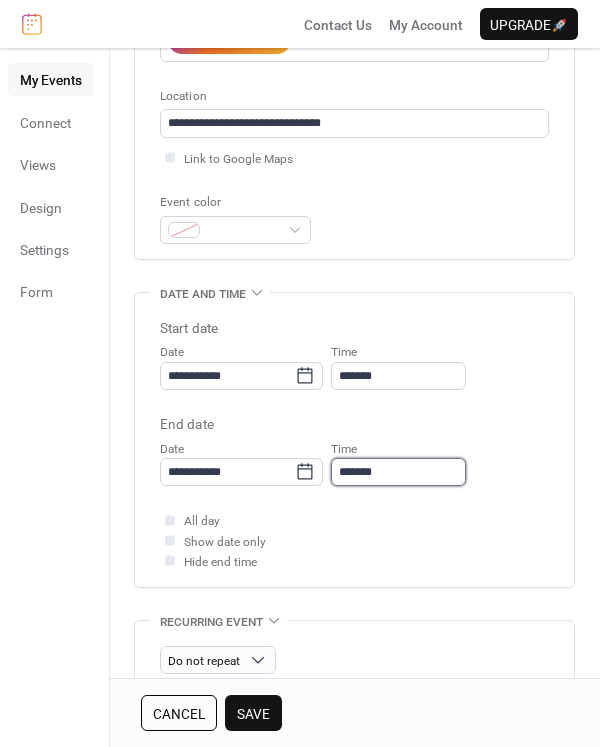 click on "*******" at bounding box center [398, 472] 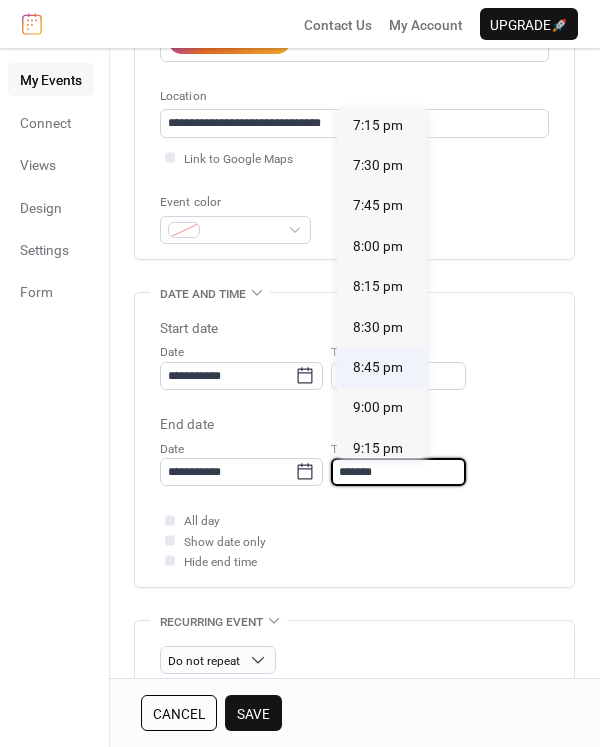 scroll, scrollTop: 179, scrollLeft: 0, axis: vertical 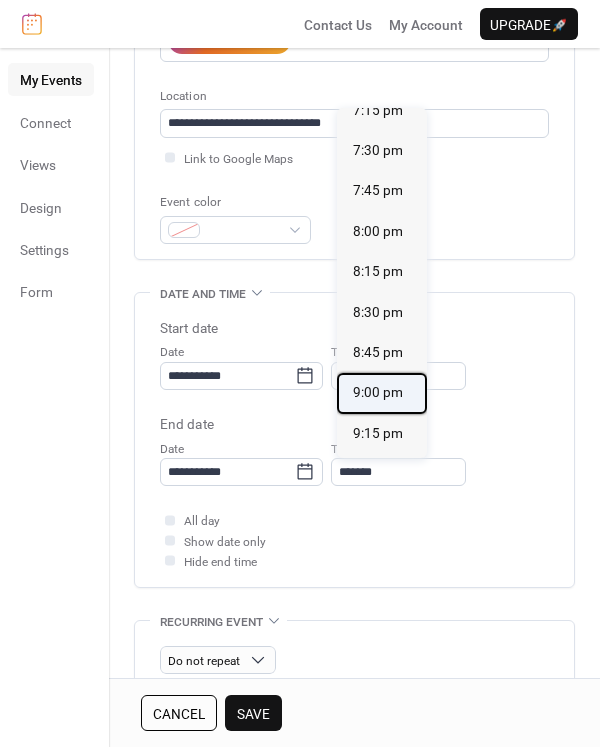click on "9:00 pm" at bounding box center [378, 392] 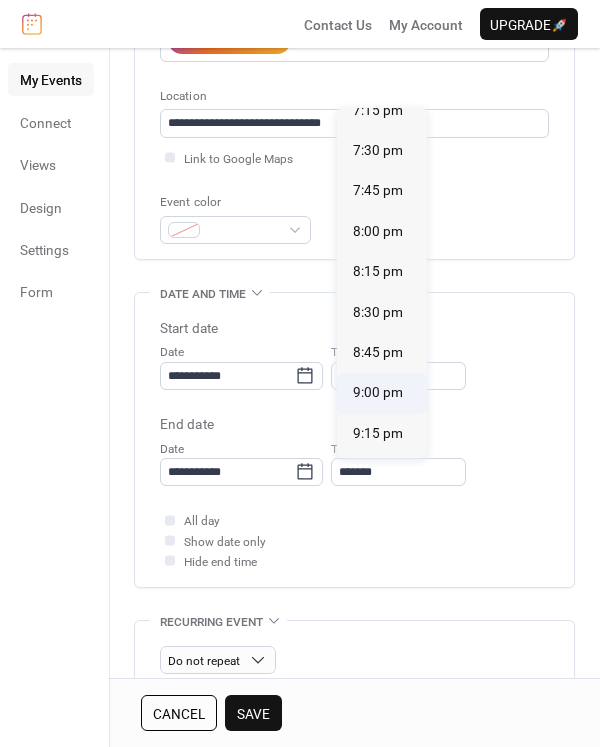 type on "*******" 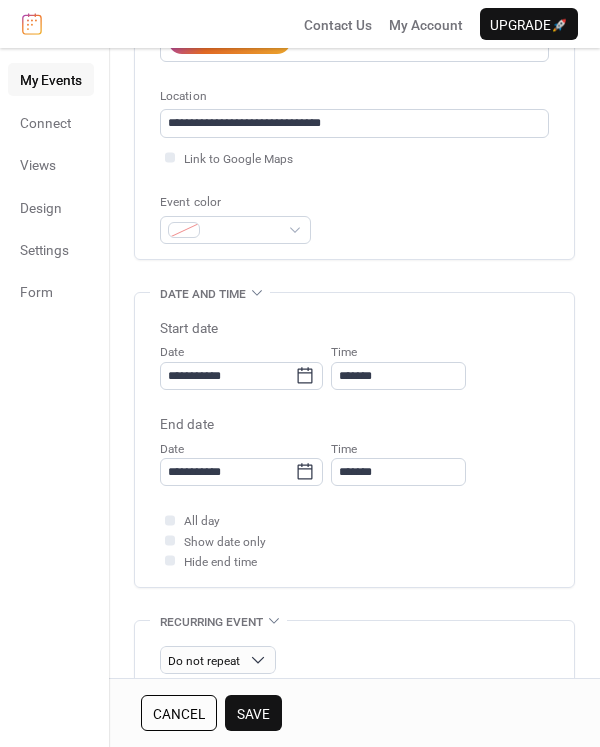 click on "End date" at bounding box center (354, 424) 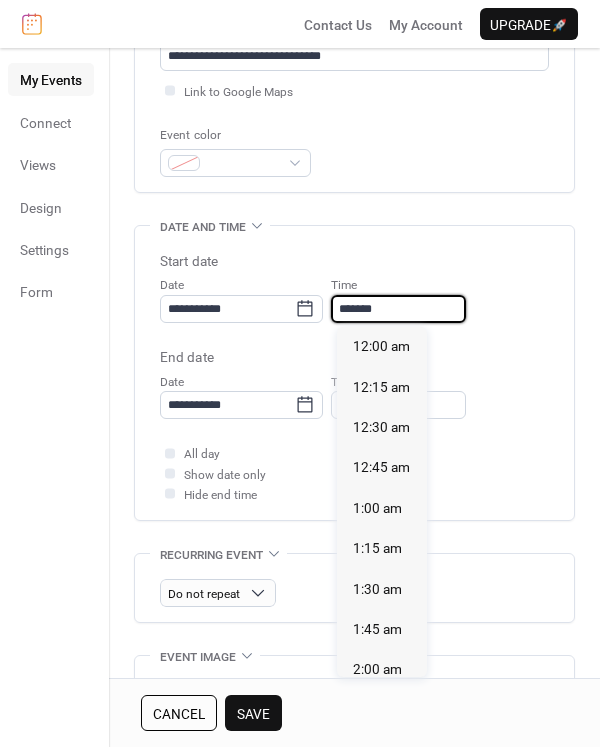 click on "*******" at bounding box center [398, 309] 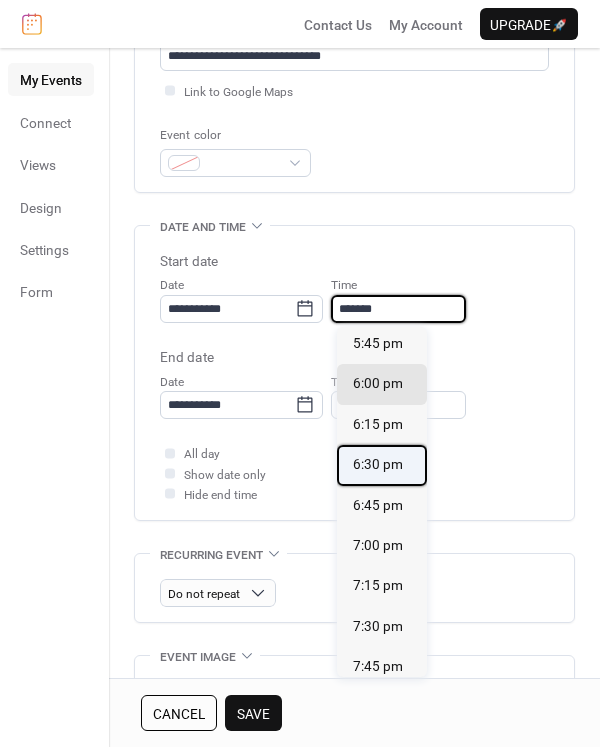 click on "6:30 pm" at bounding box center [378, 464] 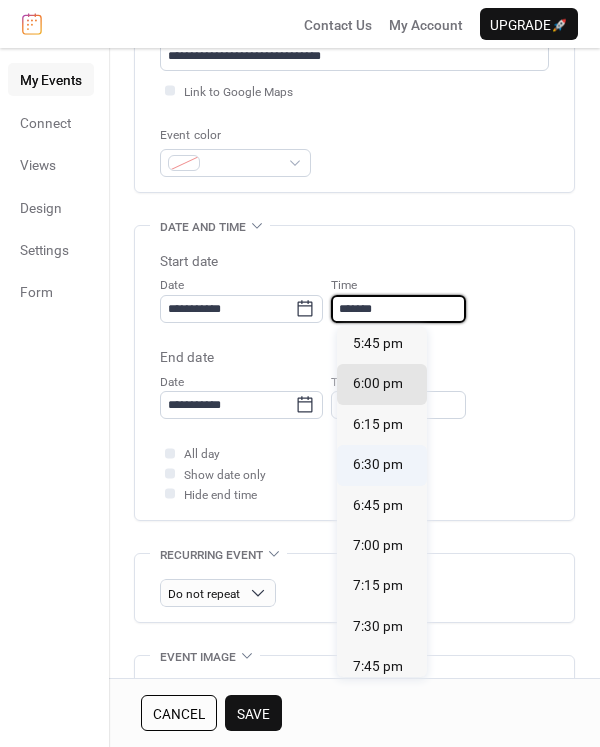 type on "*******" 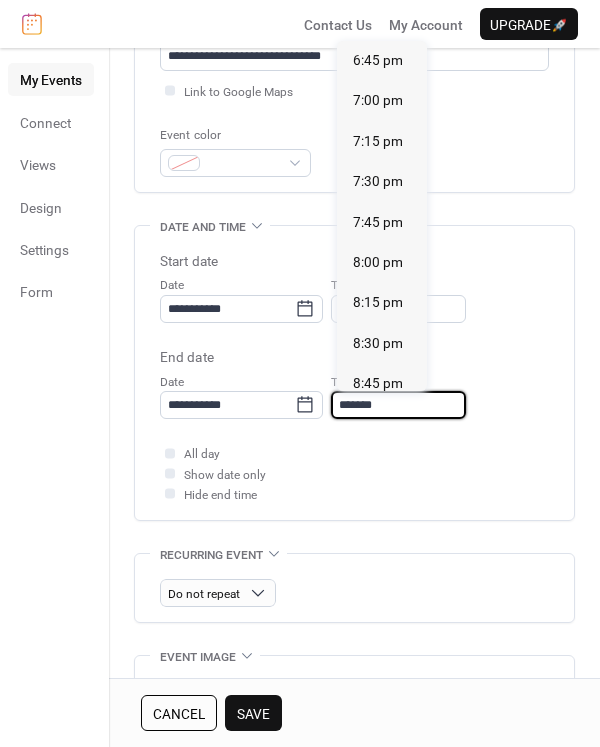 click on "*******" at bounding box center [398, 405] 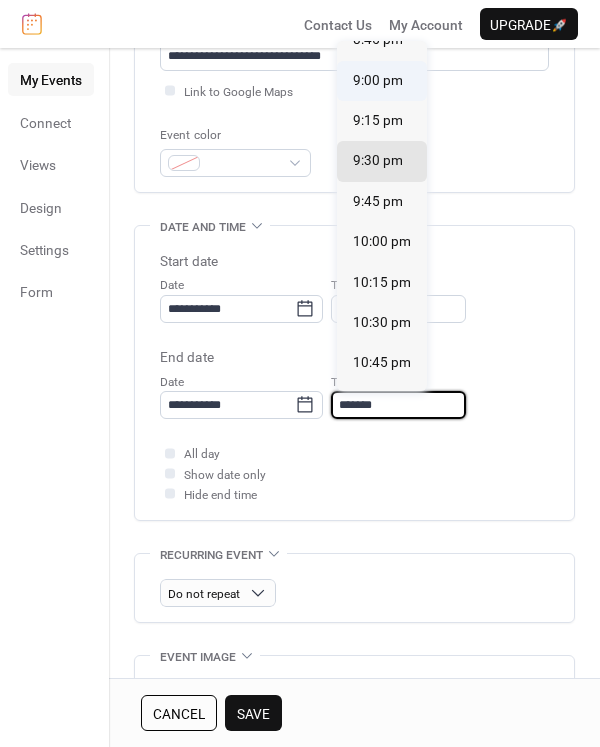 scroll, scrollTop: 340, scrollLeft: 0, axis: vertical 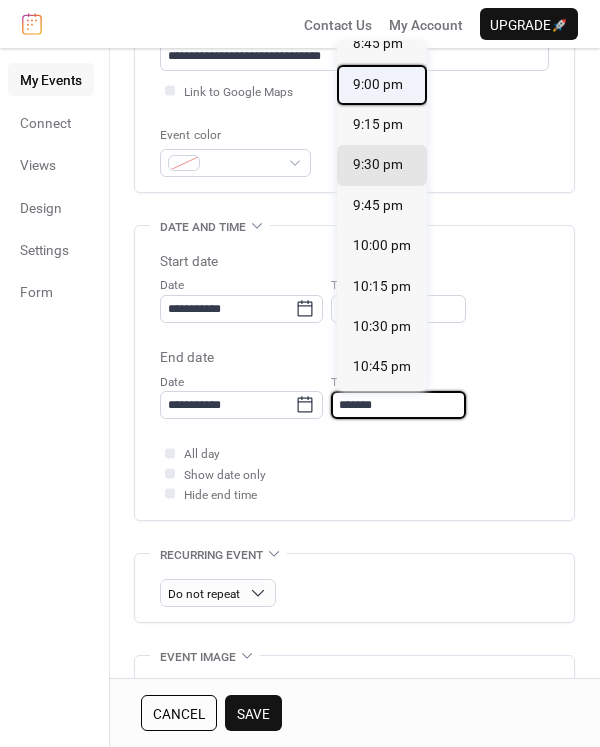 drag, startPoint x: 376, startPoint y: 78, endPoint x: 396, endPoint y: 98, distance: 28.284271 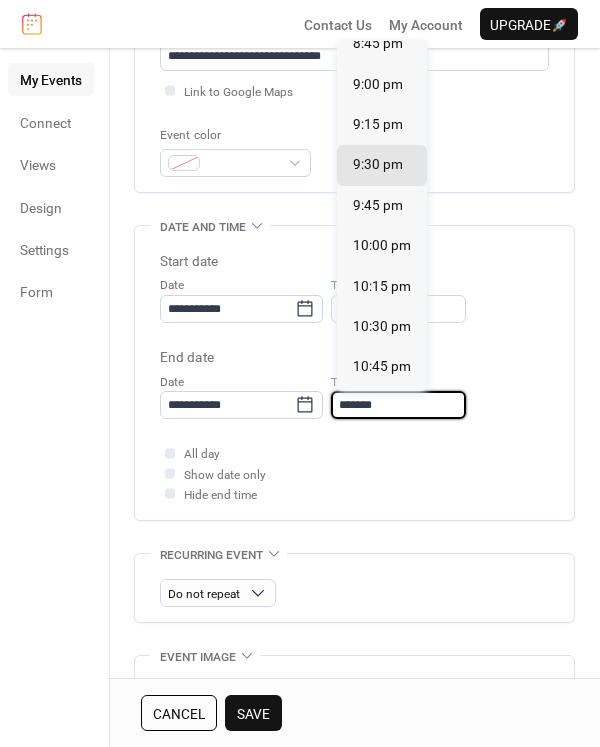 type on "*******" 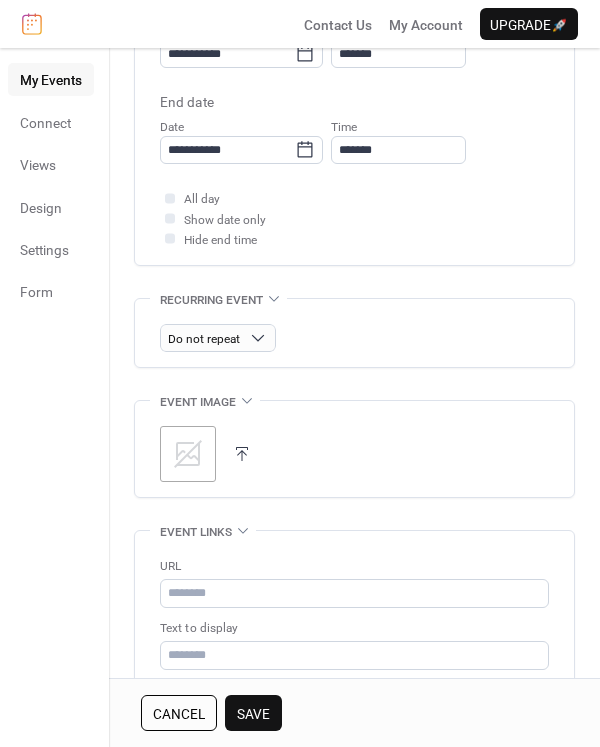 scroll, scrollTop: 707, scrollLeft: 0, axis: vertical 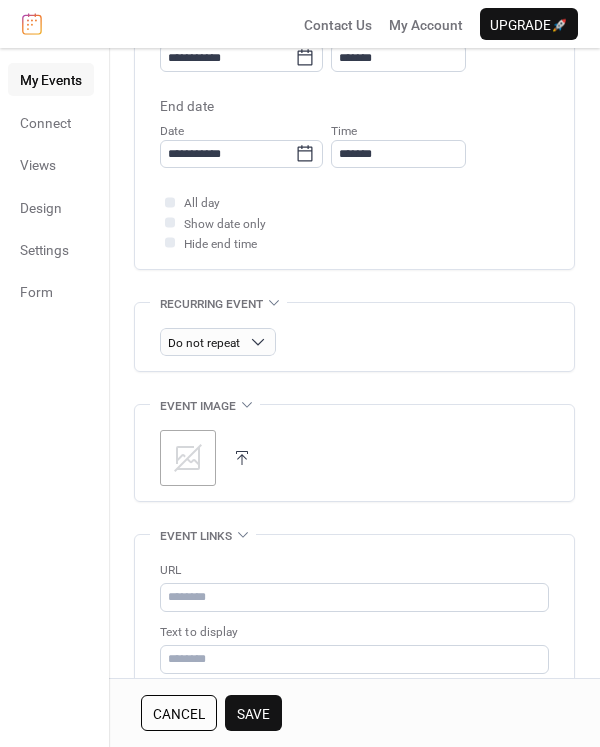 click on ";" at bounding box center [188, 458] 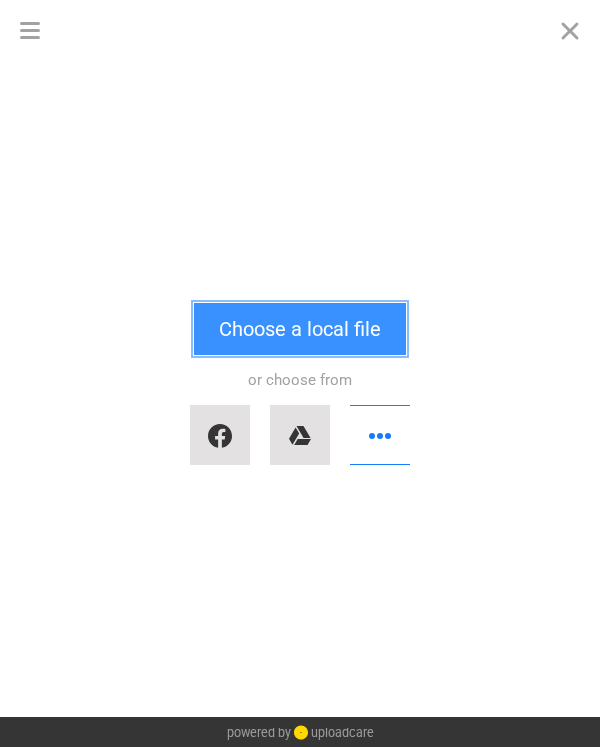click on "Choose a local file" at bounding box center [300, 329] 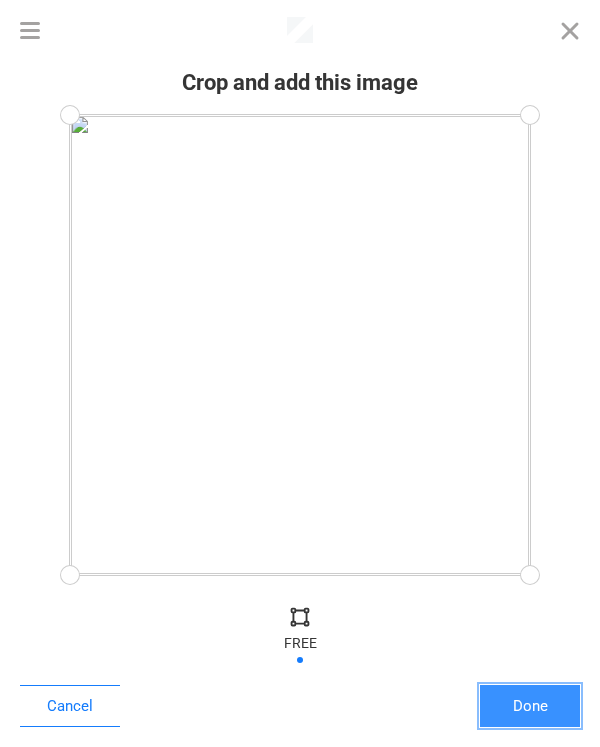 click on "Done" at bounding box center [530, 706] 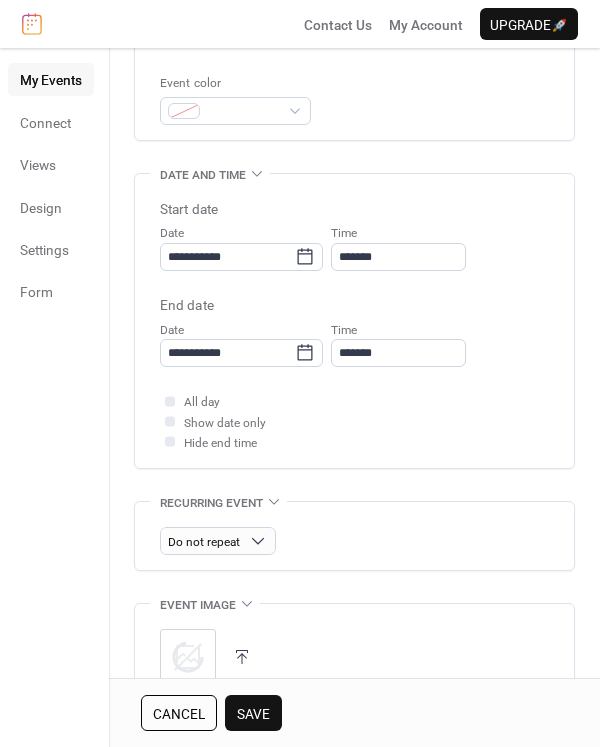 scroll, scrollTop: 505, scrollLeft: 0, axis: vertical 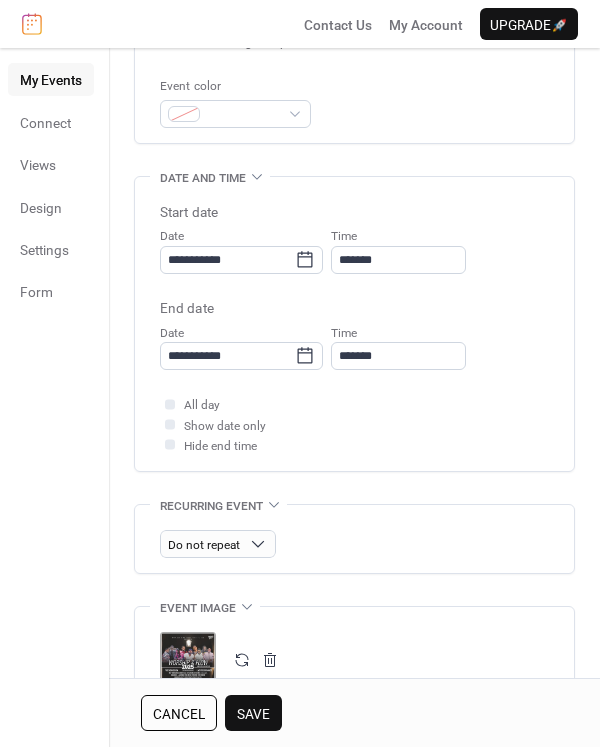click on "Save" at bounding box center (253, 714) 